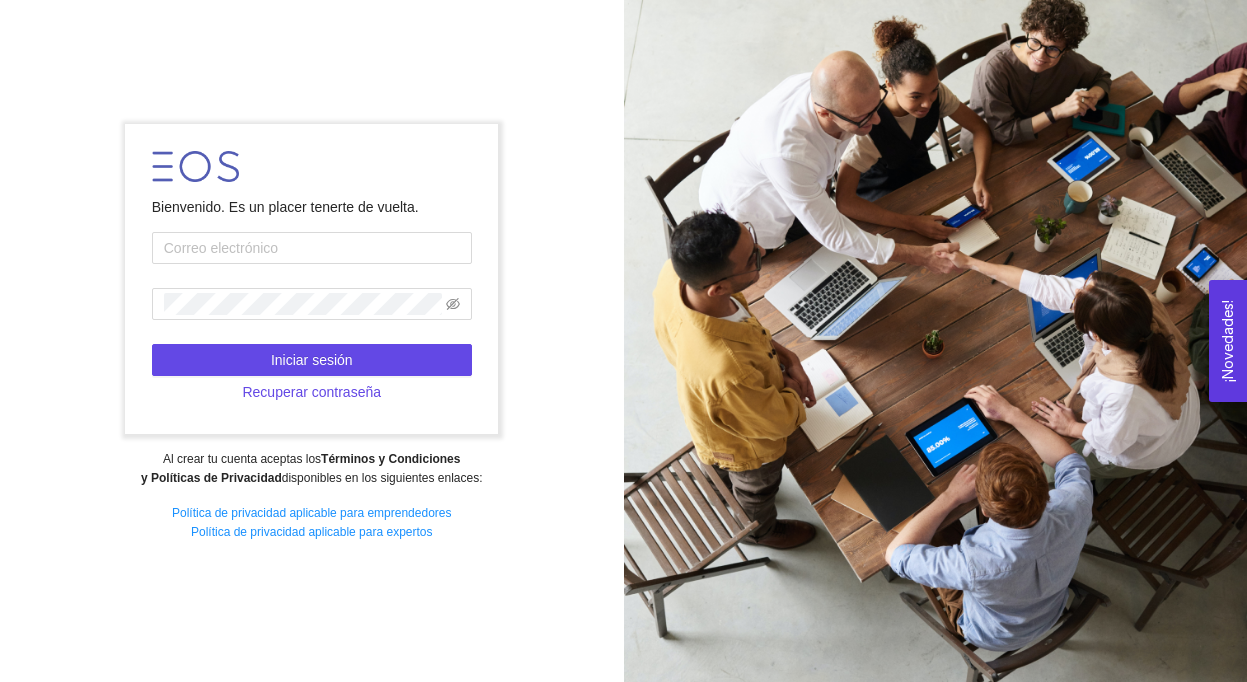 scroll, scrollTop: 0, scrollLeft: 0, axis: both 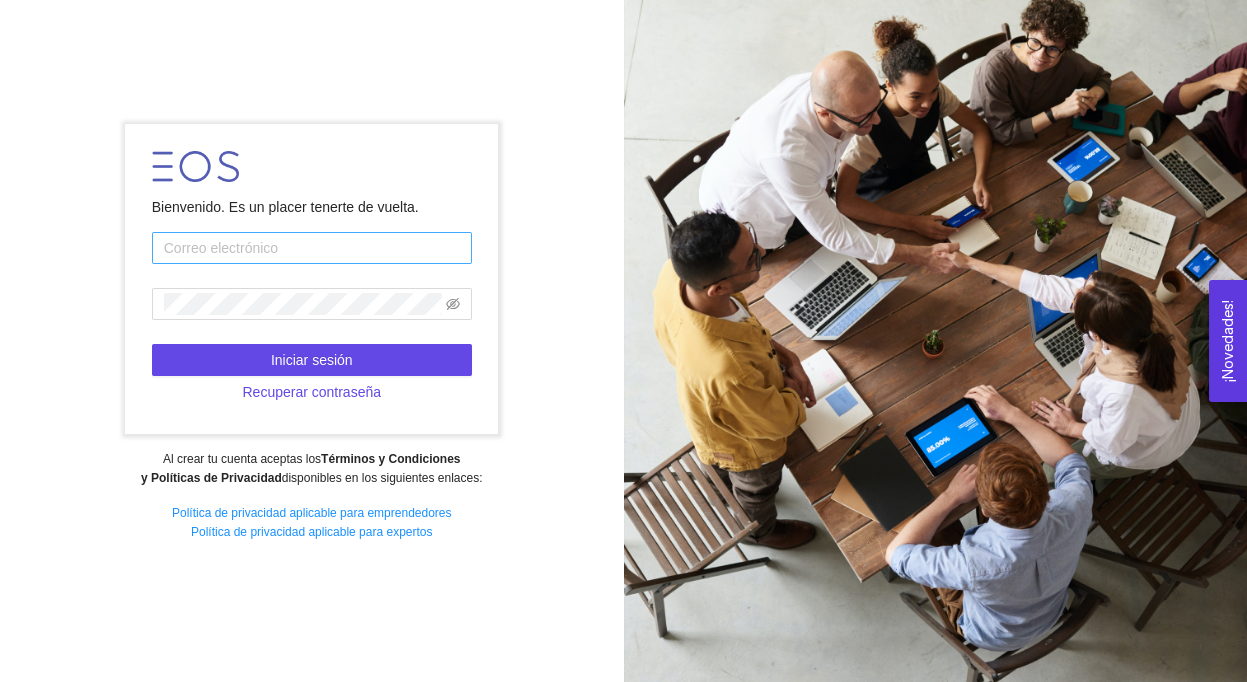 click at bounding box center (312, 248) 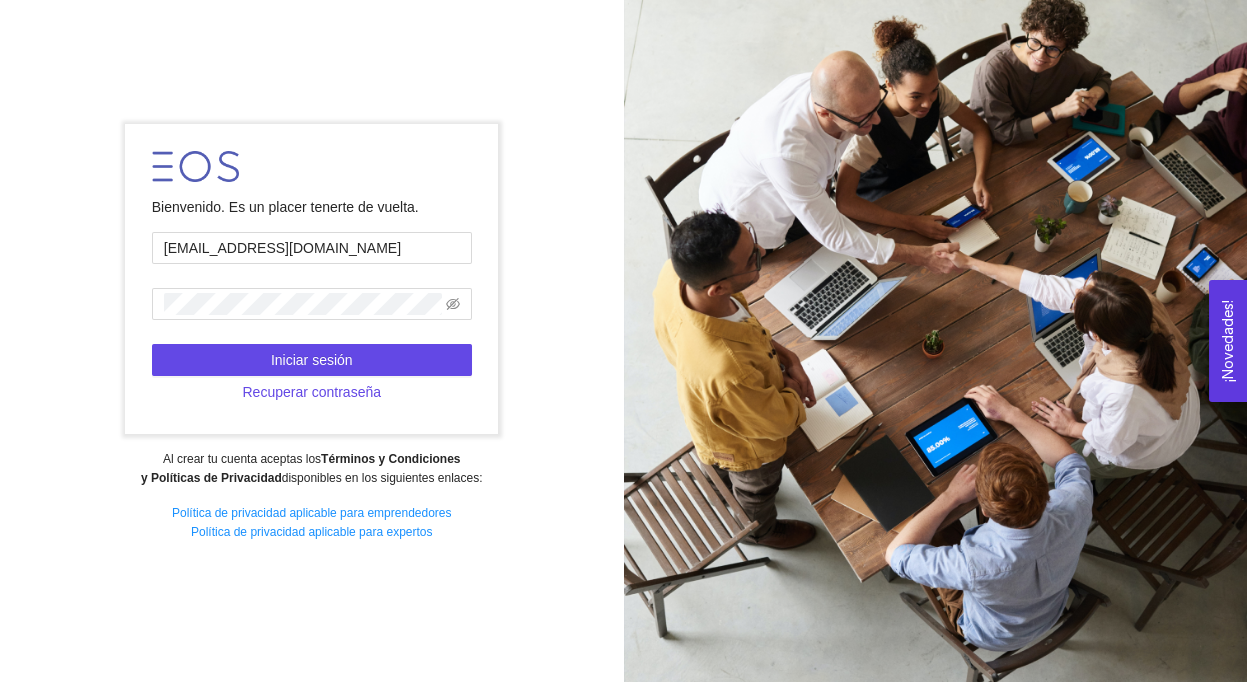 type on "[EMAIL_ADDRESS][DOMAIN_NAME]" 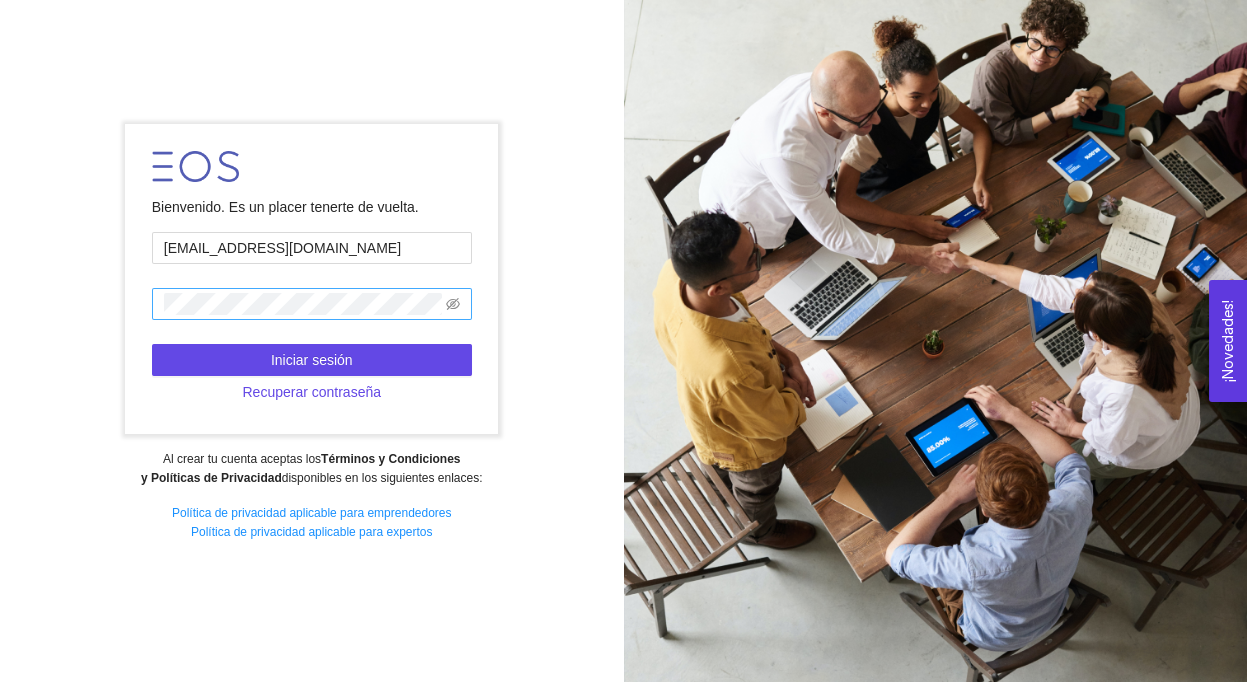 click at bounding box center [312, 304] 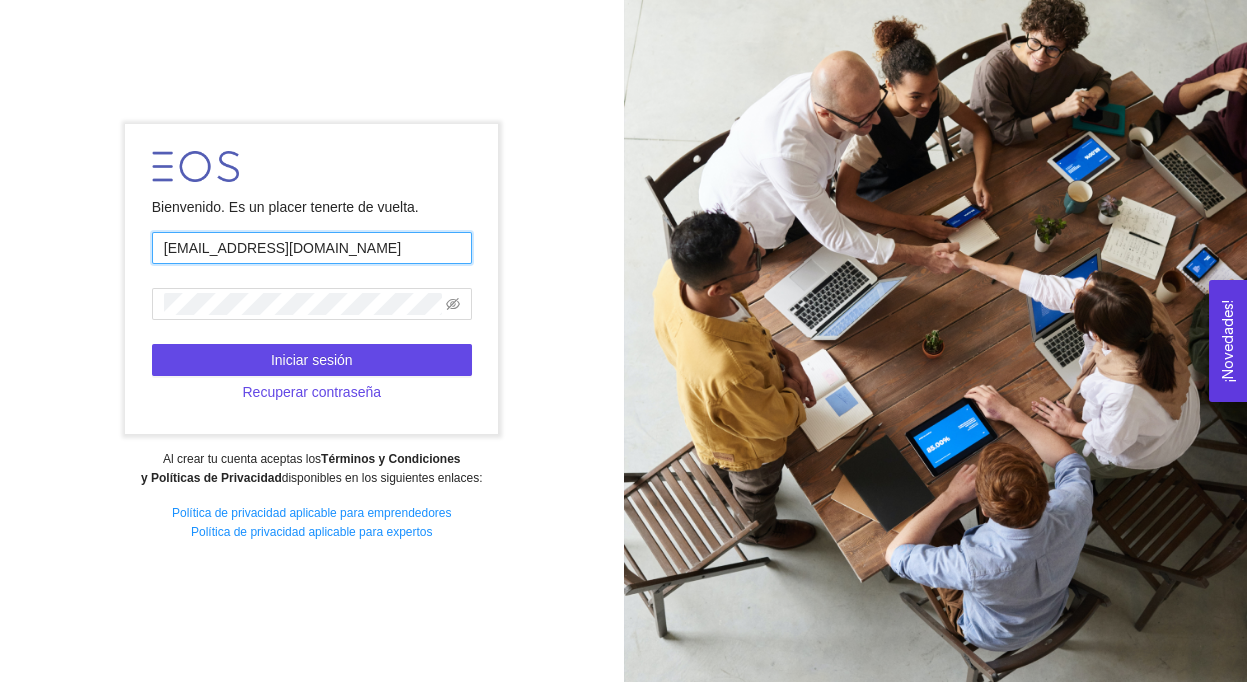 click on "[EMAIL_ADDRESS][DOMAIN_NAME]" at bounding box center (312, 248) 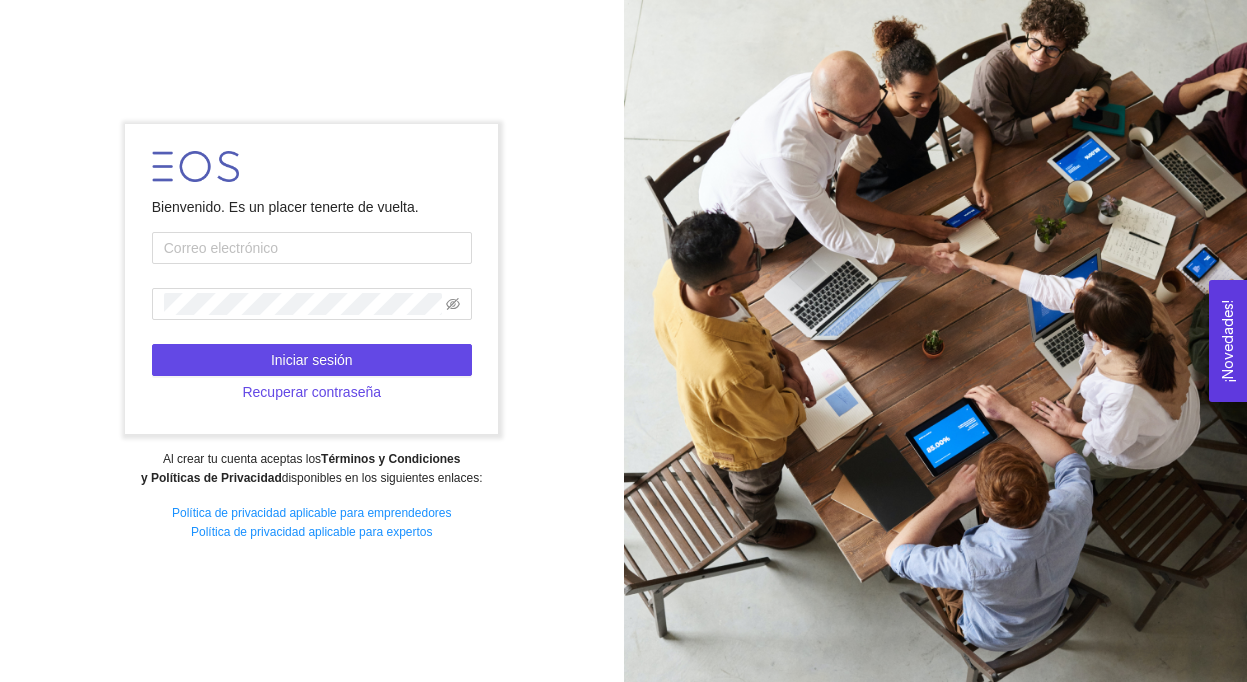 scroll, scrollTop: 0, scrollLeft: 0, axis: both 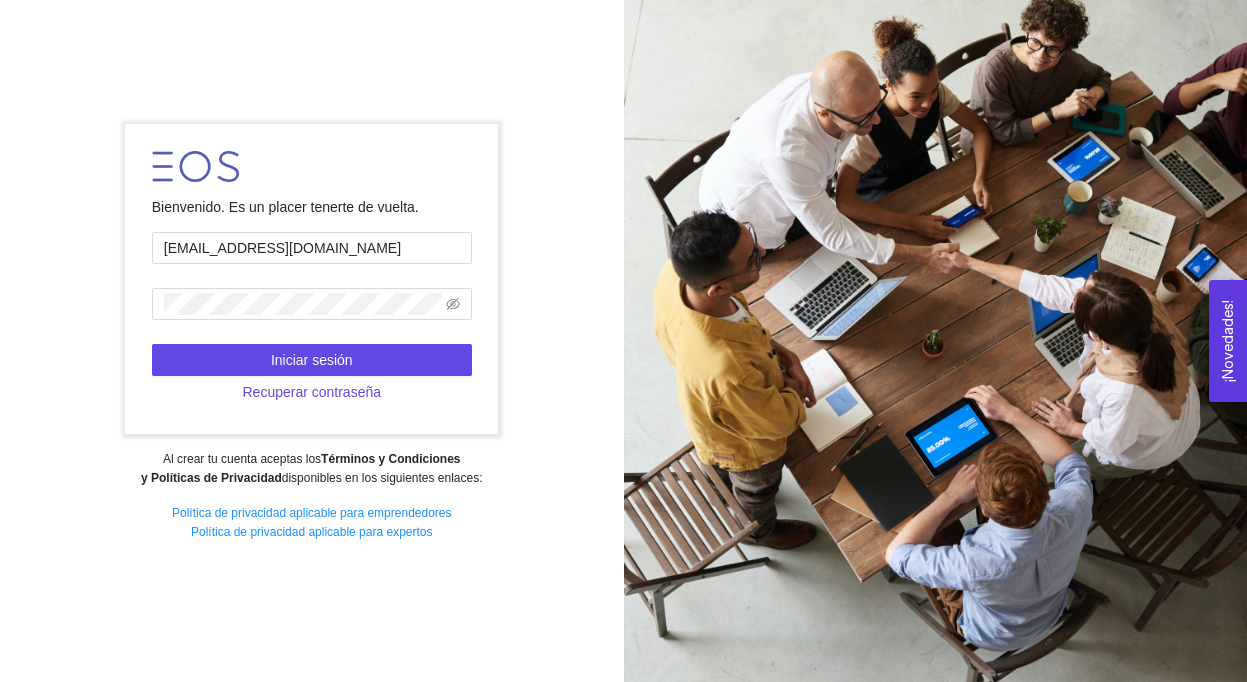 type on "[EMAIL_ADDRESS][DOMAIN_NAME]" 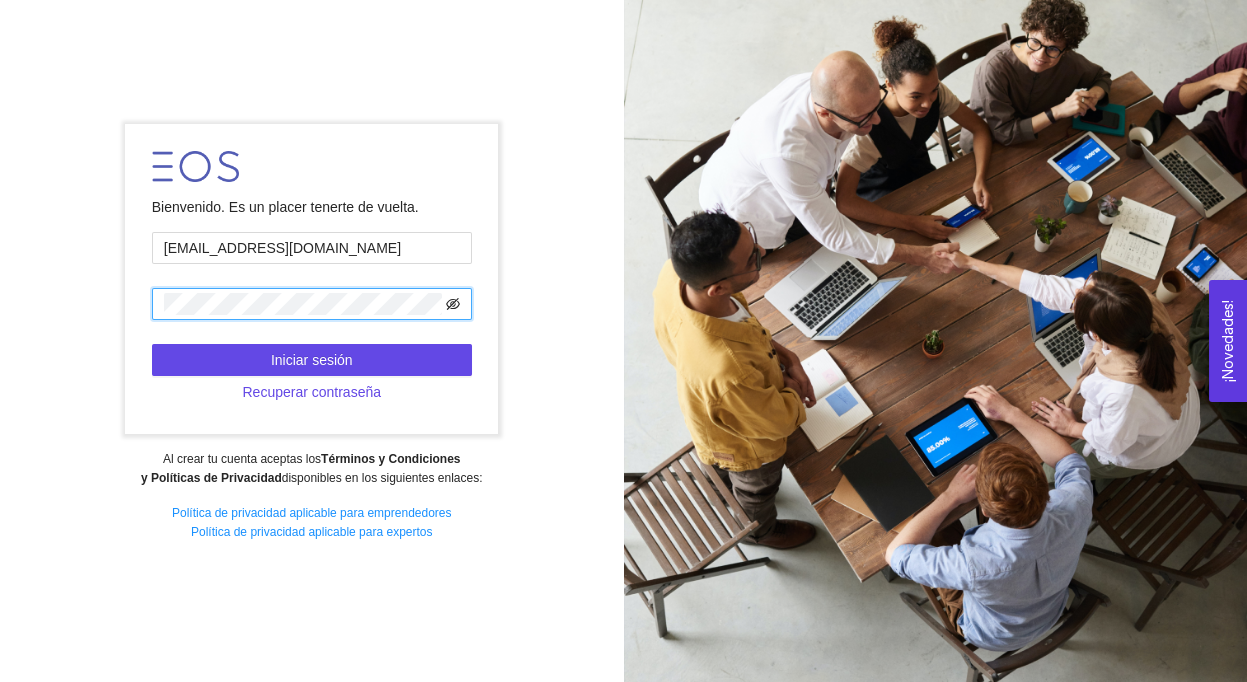 click 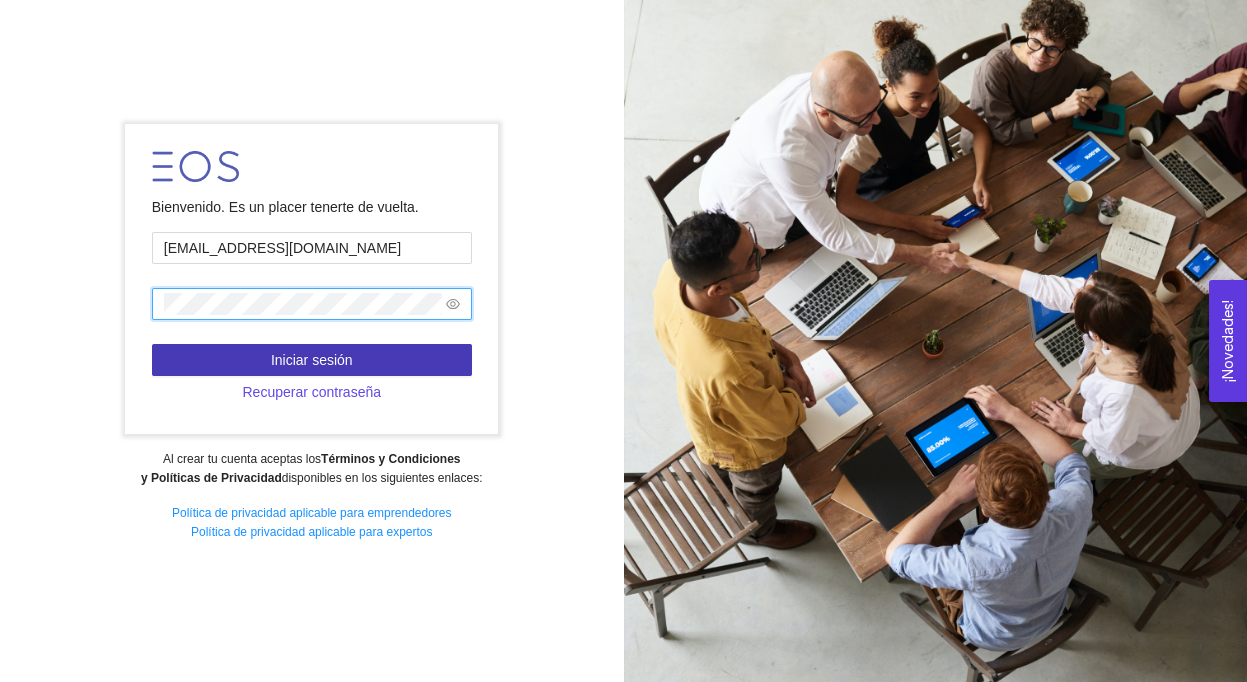 click on "Iniciar sesión" at bounding box center [312, 360] 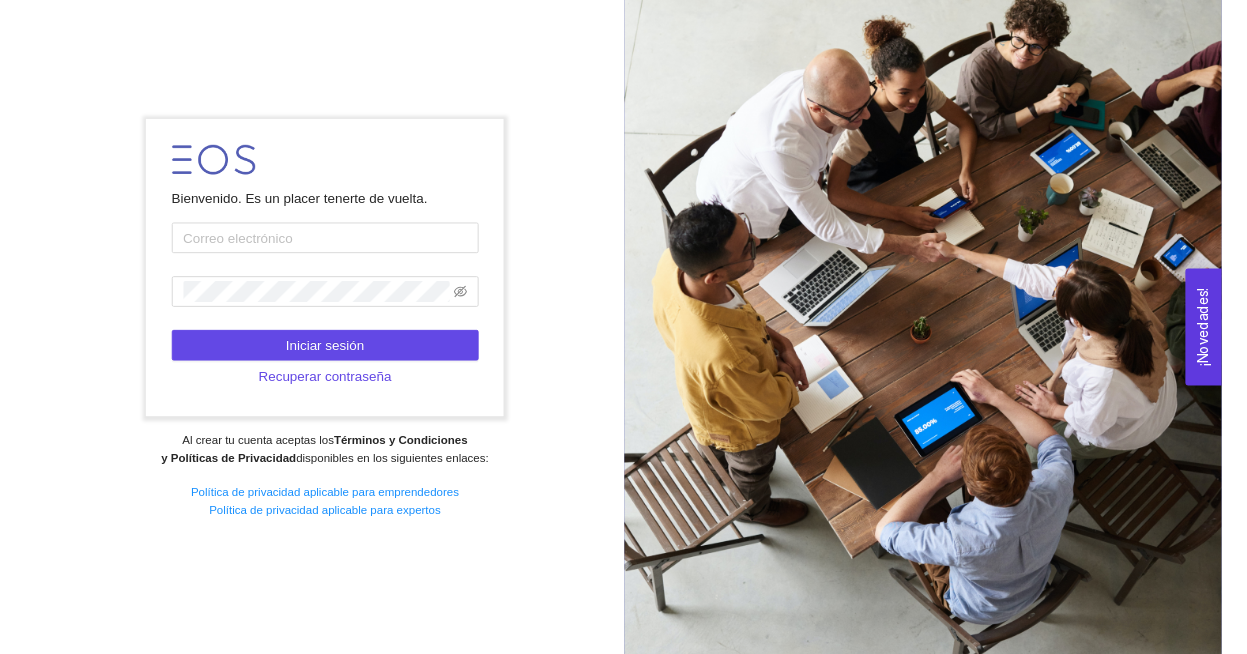 scroll, scrollTop: 0, scrollLeft: 0, axis: both 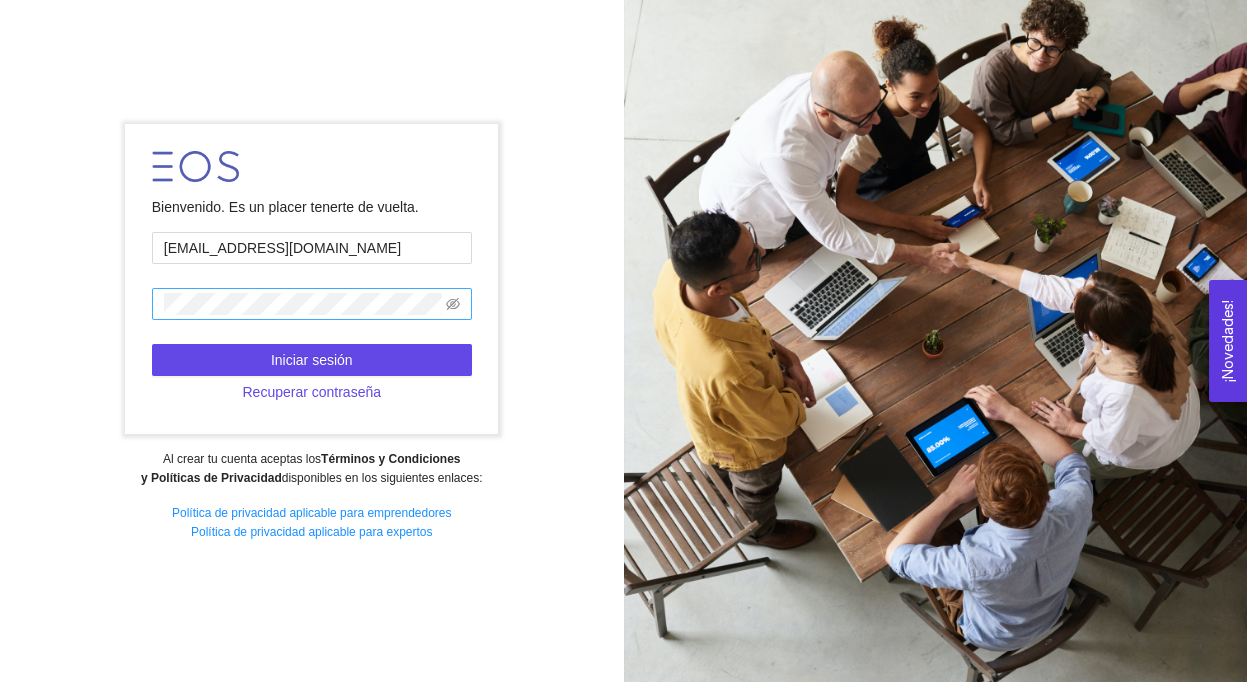 type on "[EMAIL_ADDRESS][DOMAIN_NAME]" 